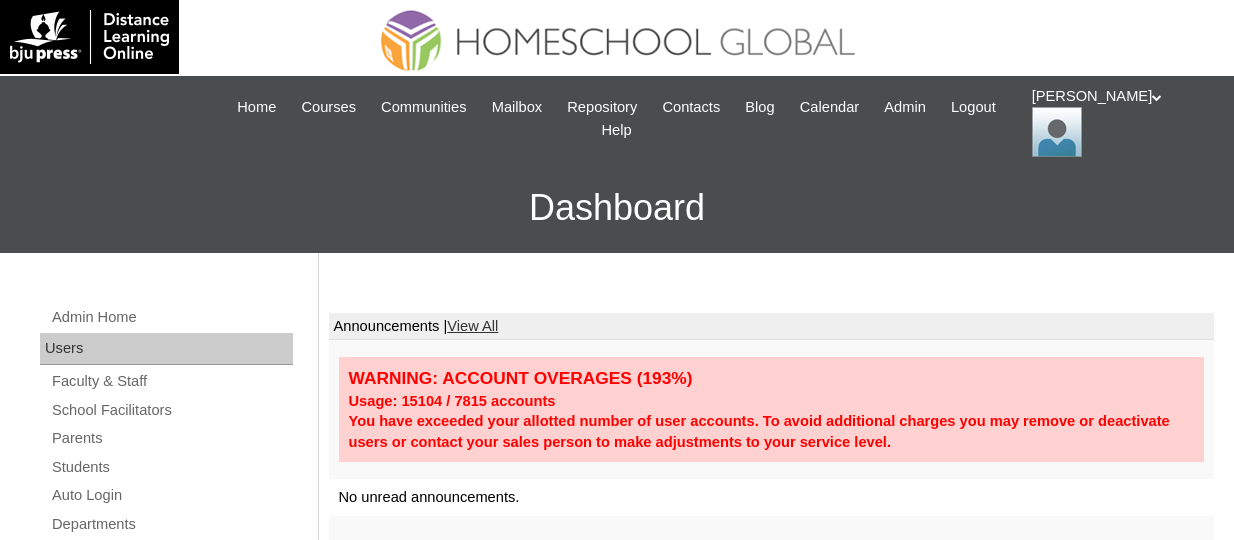 scroll, scrollTop: 0, scrollLeft: 0, axis: both 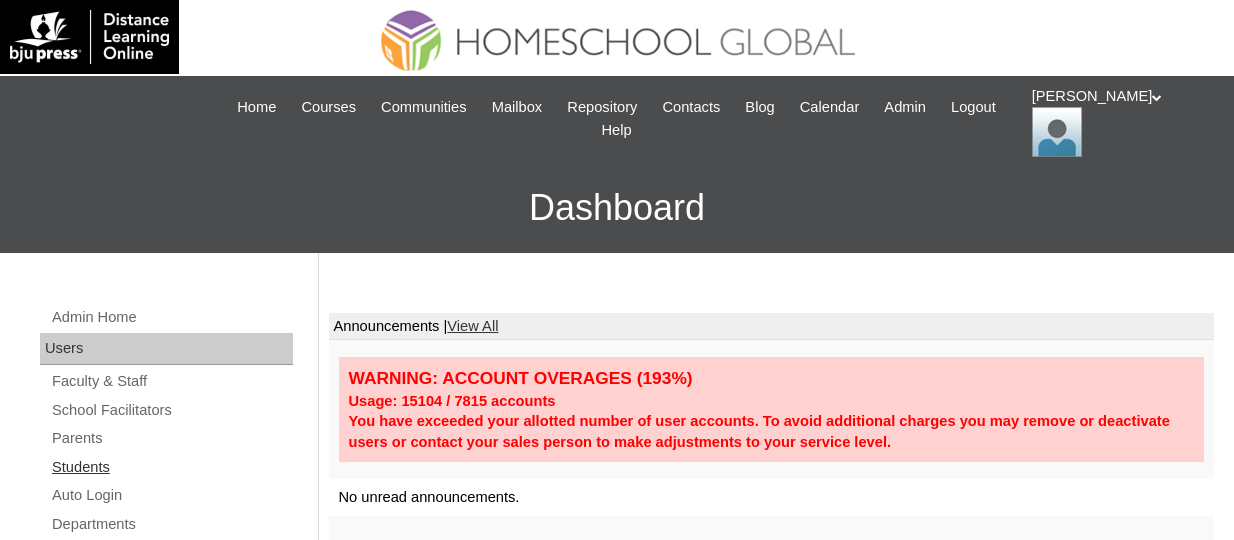 click on "Students" at bounding box center [171, 467] 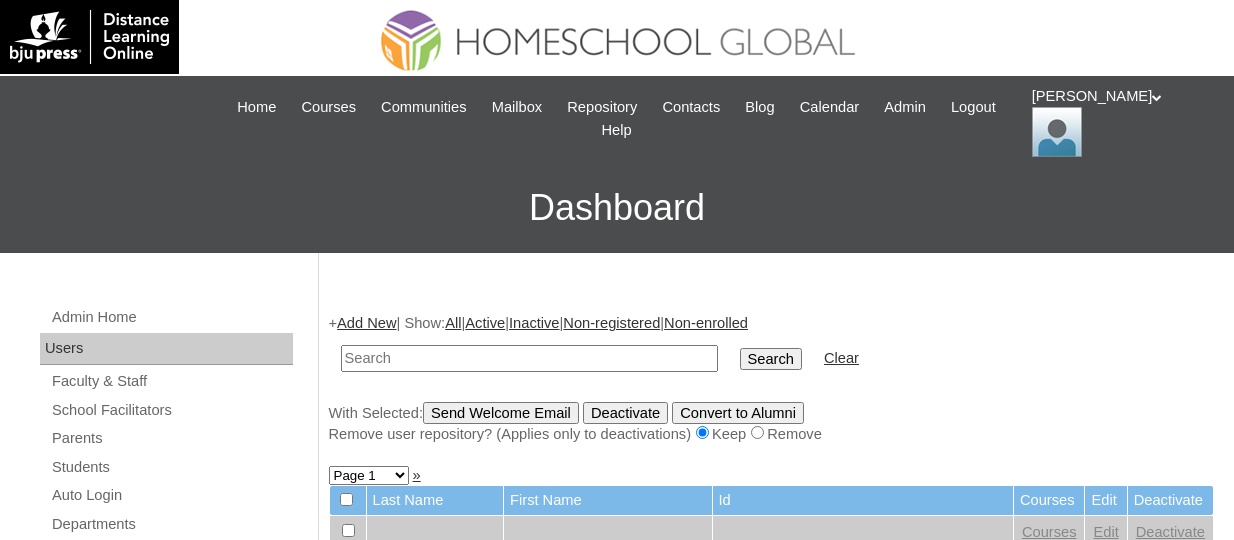 scroll, scrollTop: 0, scrollLeft: 0, axis: both 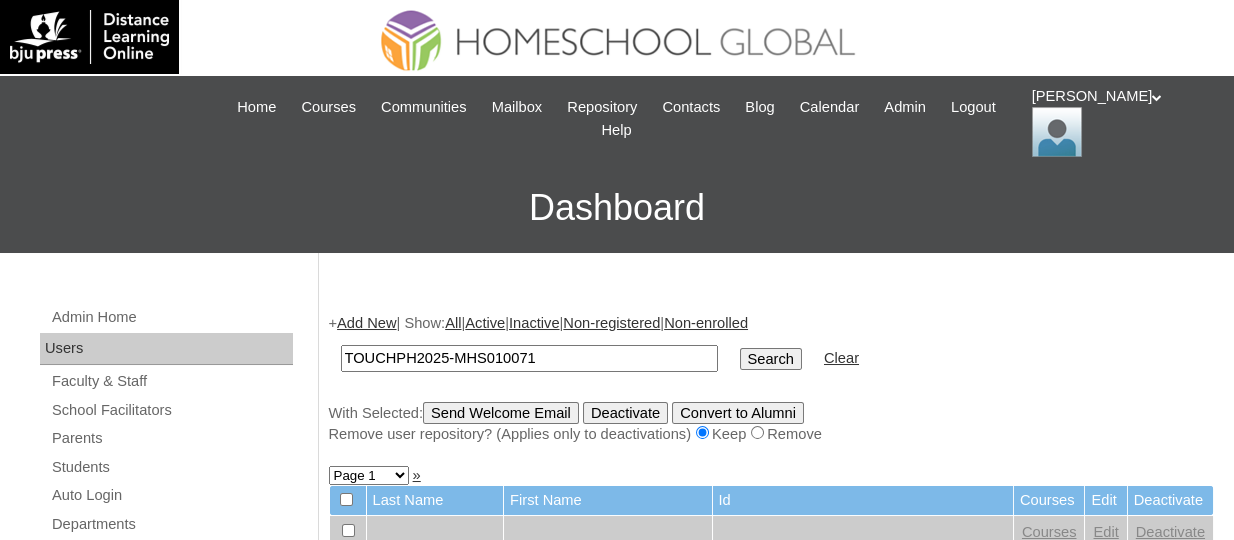 type on "TOUCHPH2025-MHS010071" 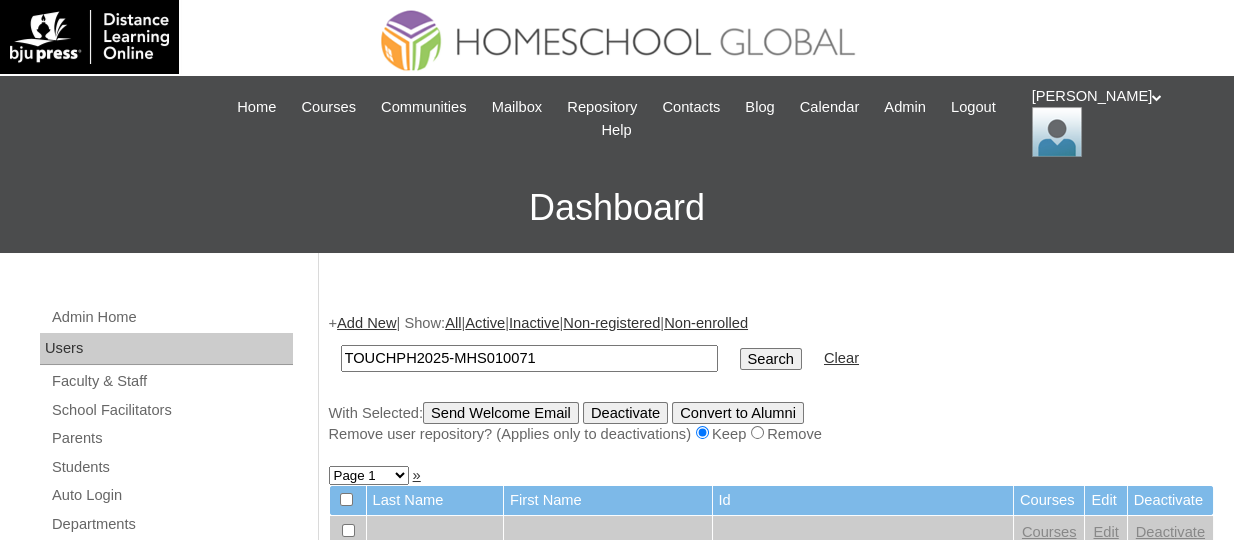 click on "Search" at bounding box center (771, 359) 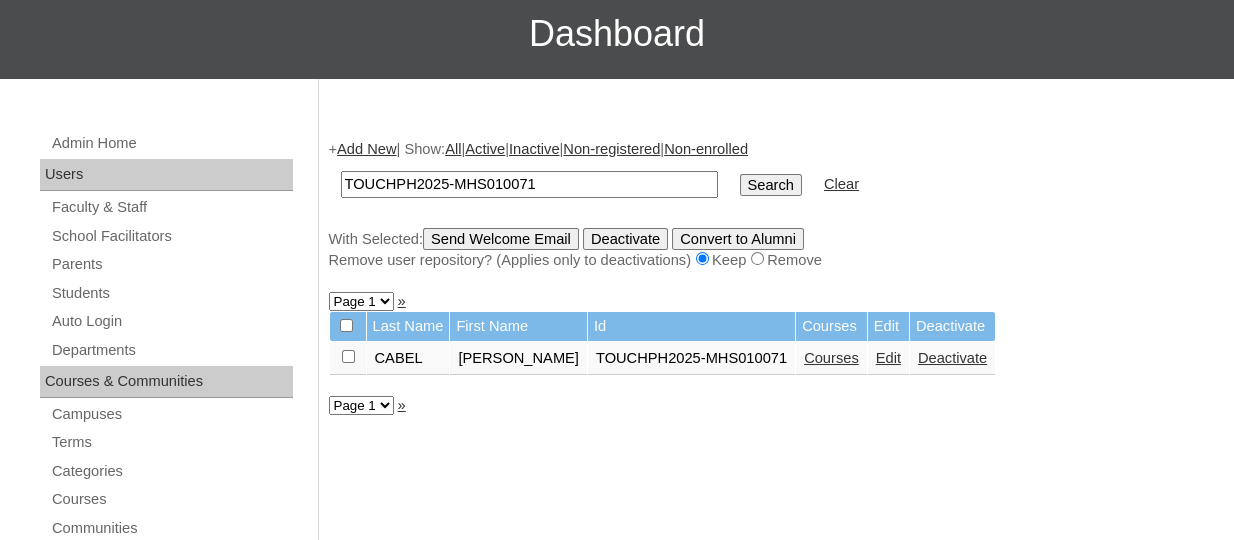 scroll, scrollTop: 175, scrollLeft: 0, axis: vertical 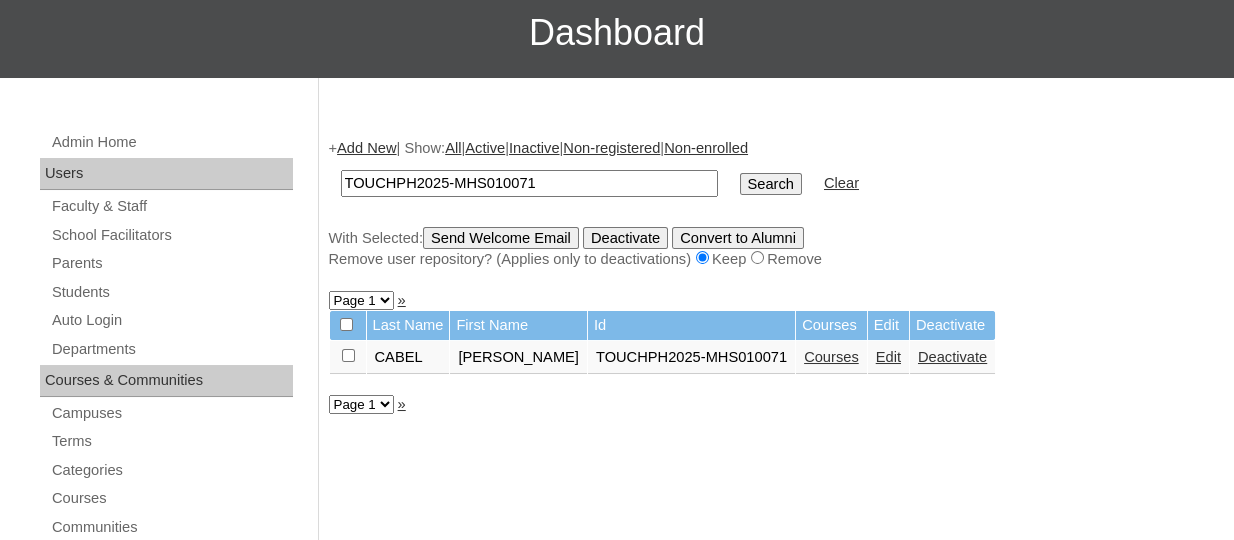 click on "Courses" at bounding box center [831, 357] 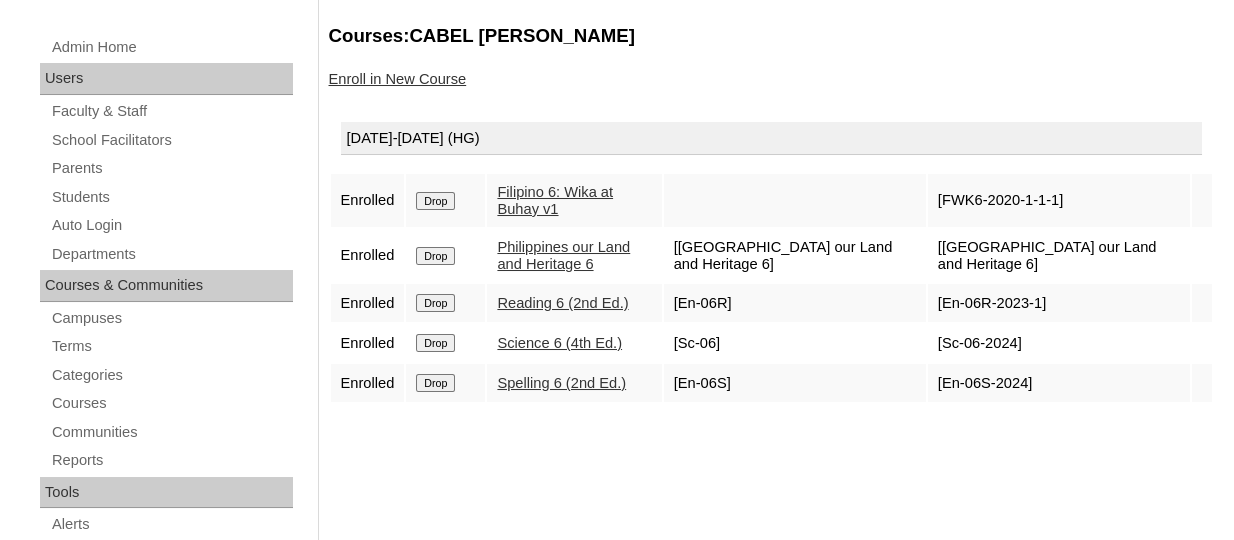scroll, scrollTop: 271, scrollLeft: 0, axis: vertical 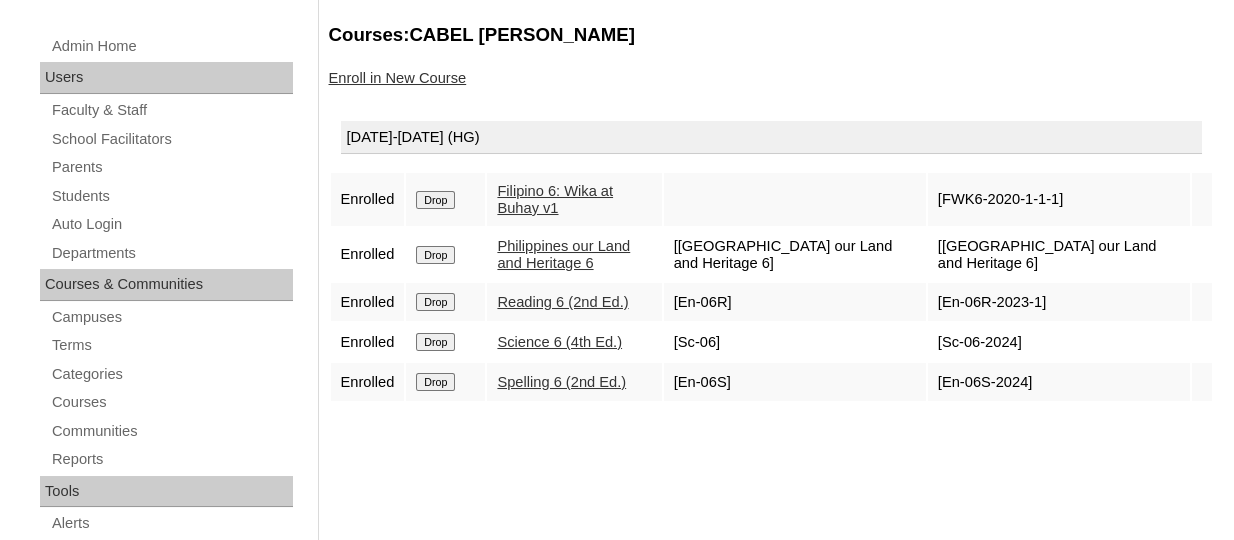 click on "Enroll in New Course" at bounding box center [772, 78] 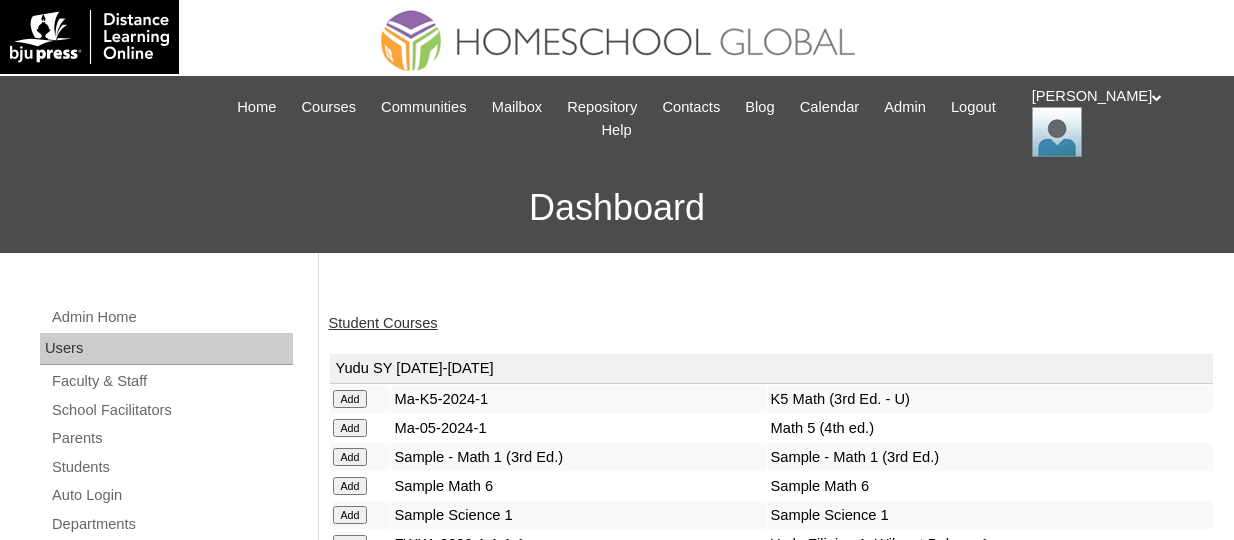 scroll, scrollTop: 0, scrollLeft: 0, axis: both 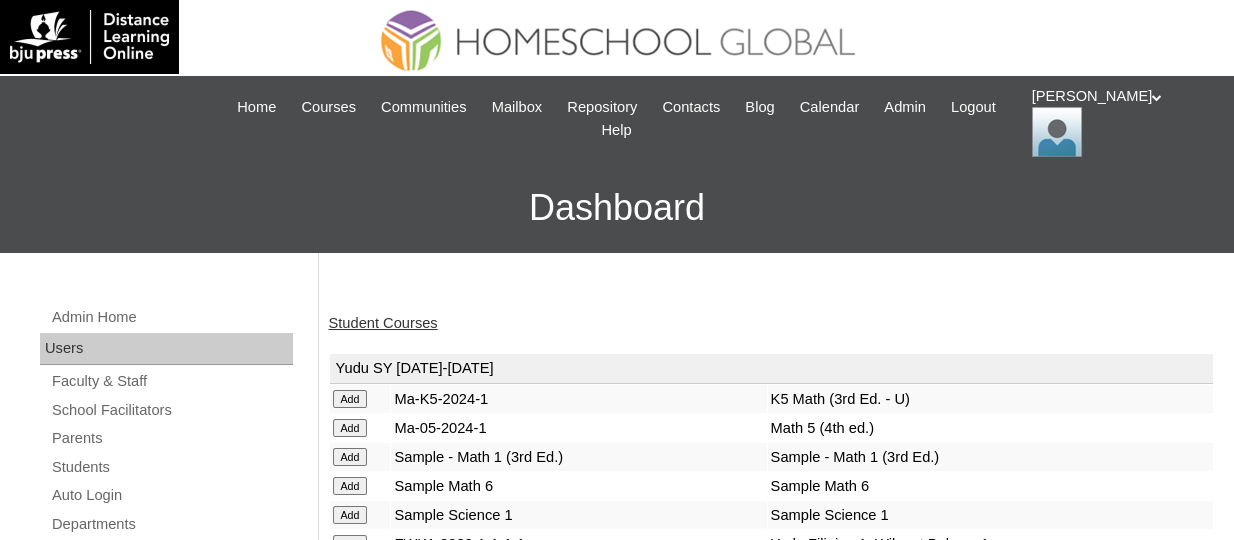 click on "Student Courses
Yudu SY 2025-2026
Add
Ma-K5-2024-1
K5 Math (3rd Ed. - U)
Add
Ma-05-2024-1
Math 5 (4th ed.)
Add
Sample - Math 1 (3rd Ed.)
Sample - Math 1 (3rd Ed.)
Add
Sample Math 6
Sample Math 6" at bounding box center [767, 17484] 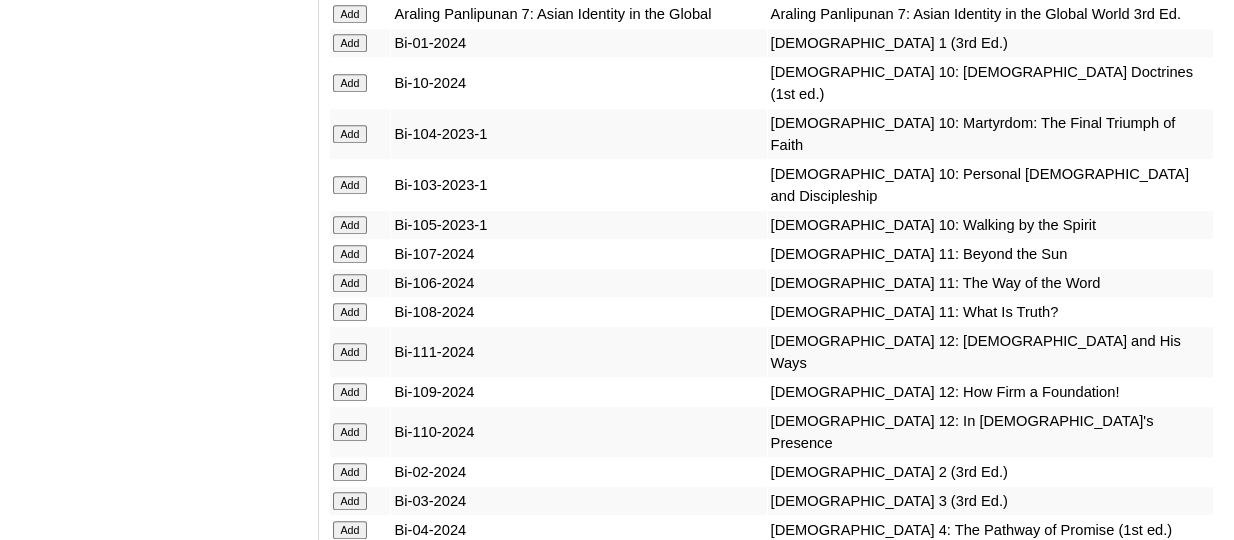 scroll, scrollTop: 4883, scrollLeft: 0, axis: vertical 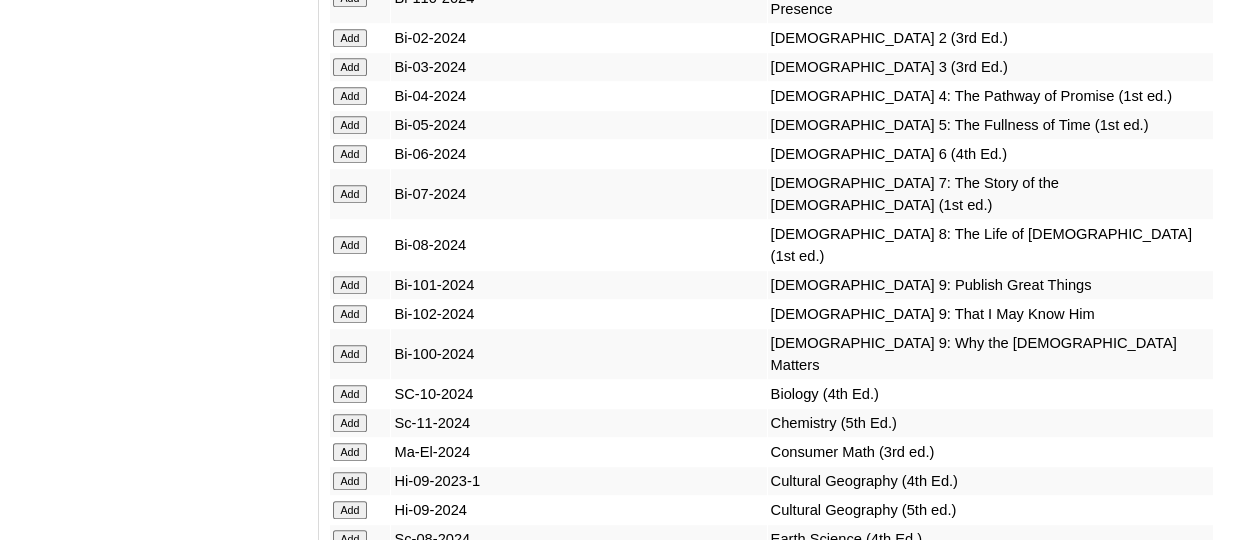 click on "Add" at bounding box center [350, -4484] 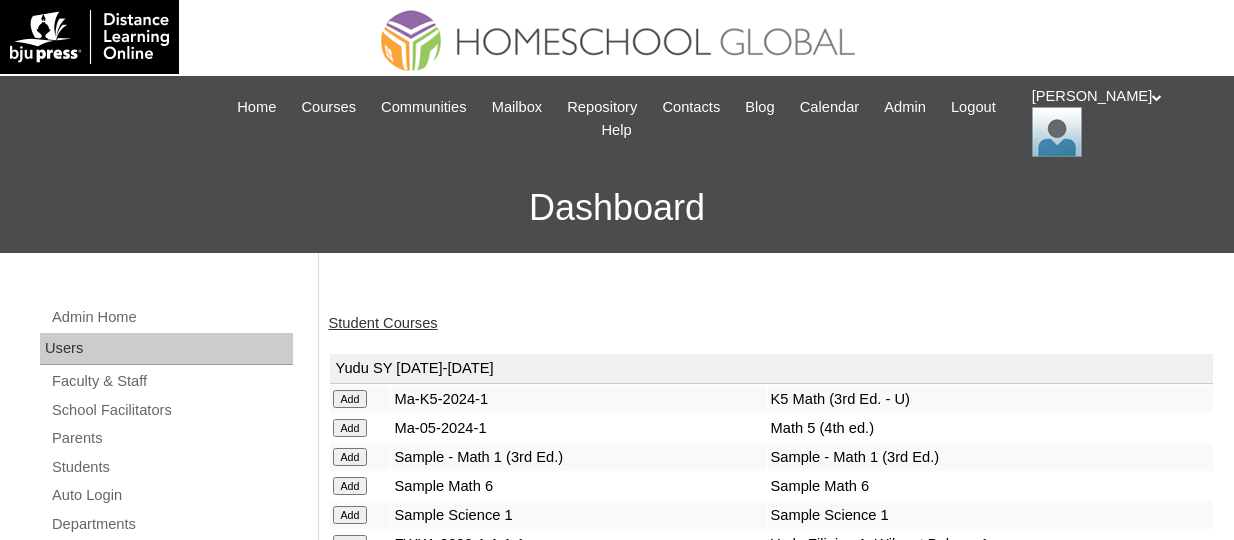 scroll, scrollTop: 0, scrollLeft: 0, axis: both 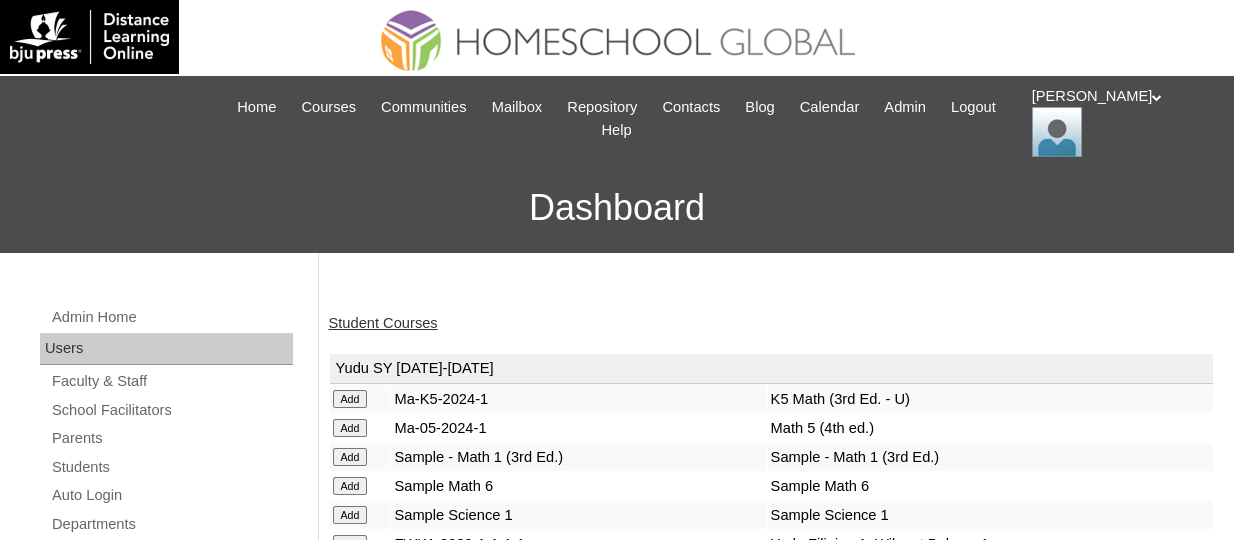 click on "Student Courses" at bounding box center [383, 323] 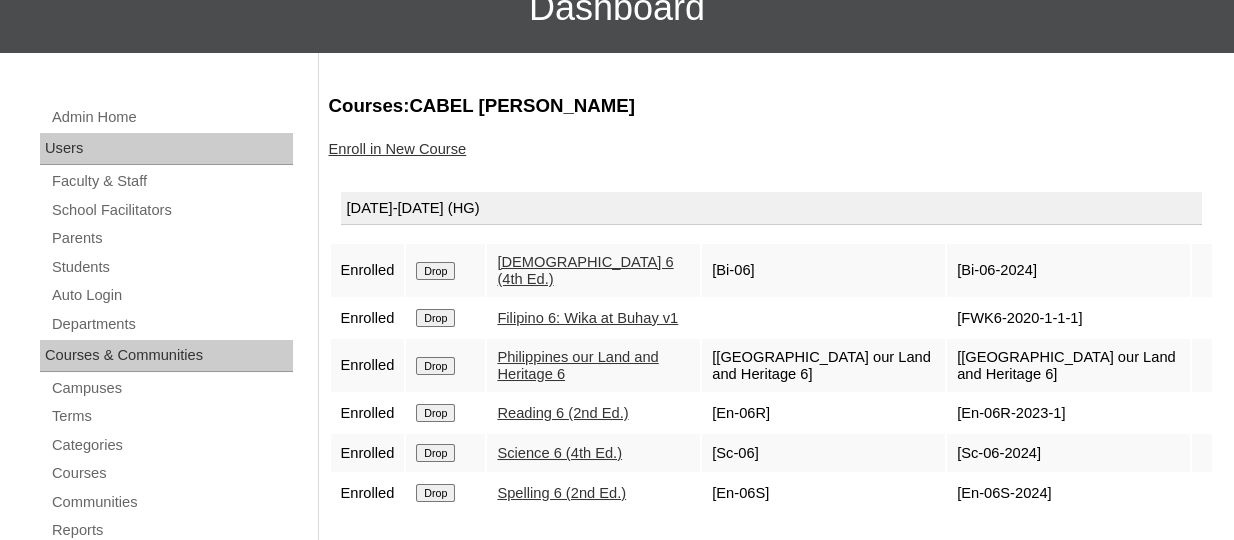 scroll, scrollTop: 203, scrollLeft: 0, axis: vertical 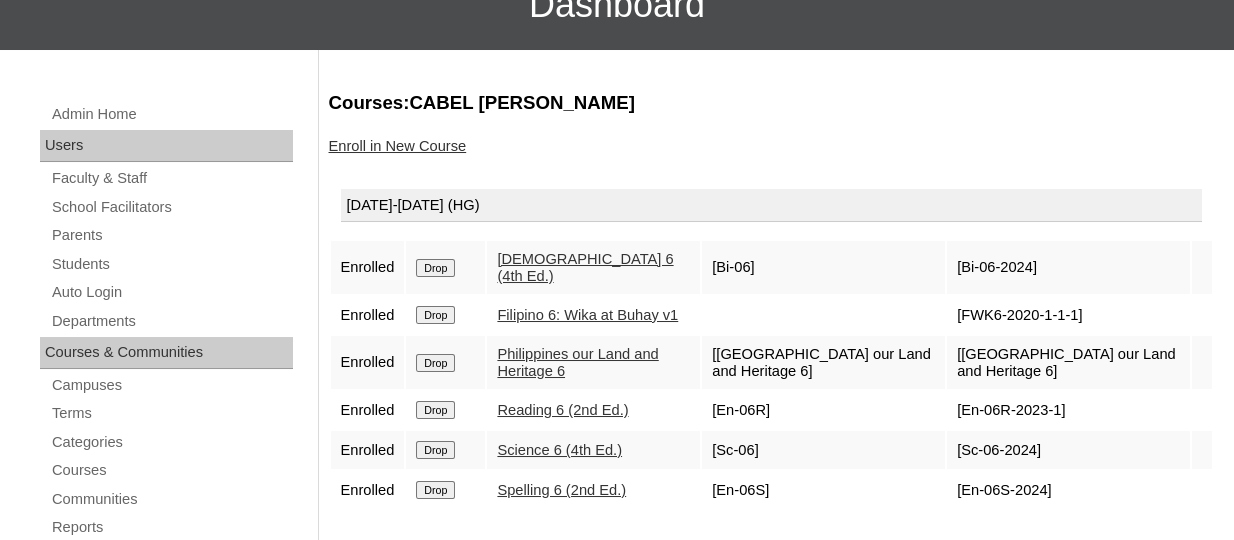 click on "Enroll in New Course" at bounding box center [398, 146] 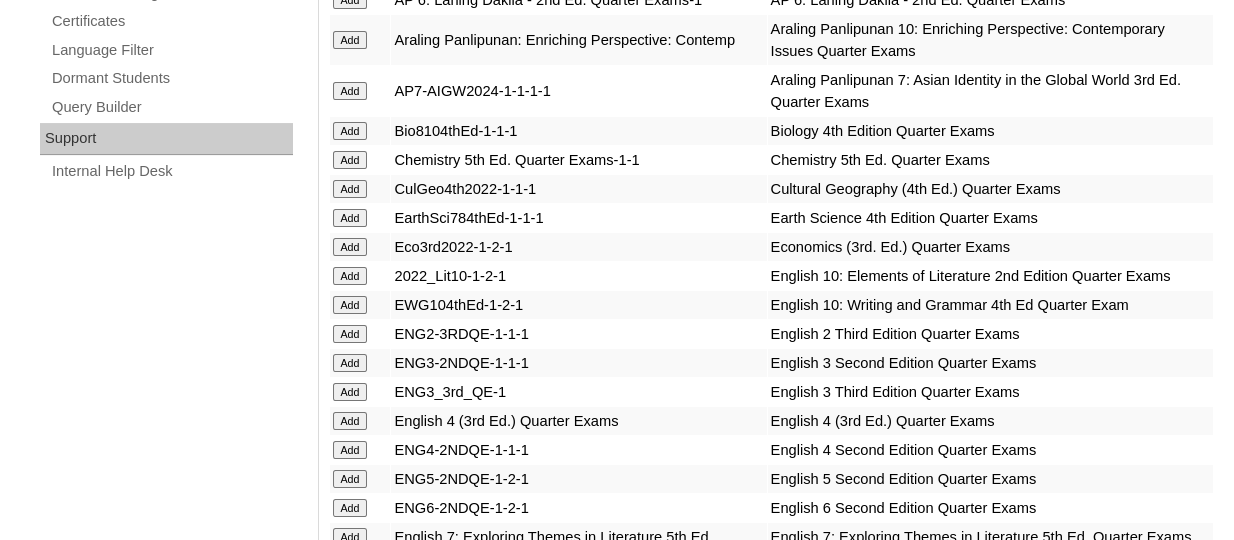 scroll, scrollTop: 5548, scrollLeft: 0, axis: vertical 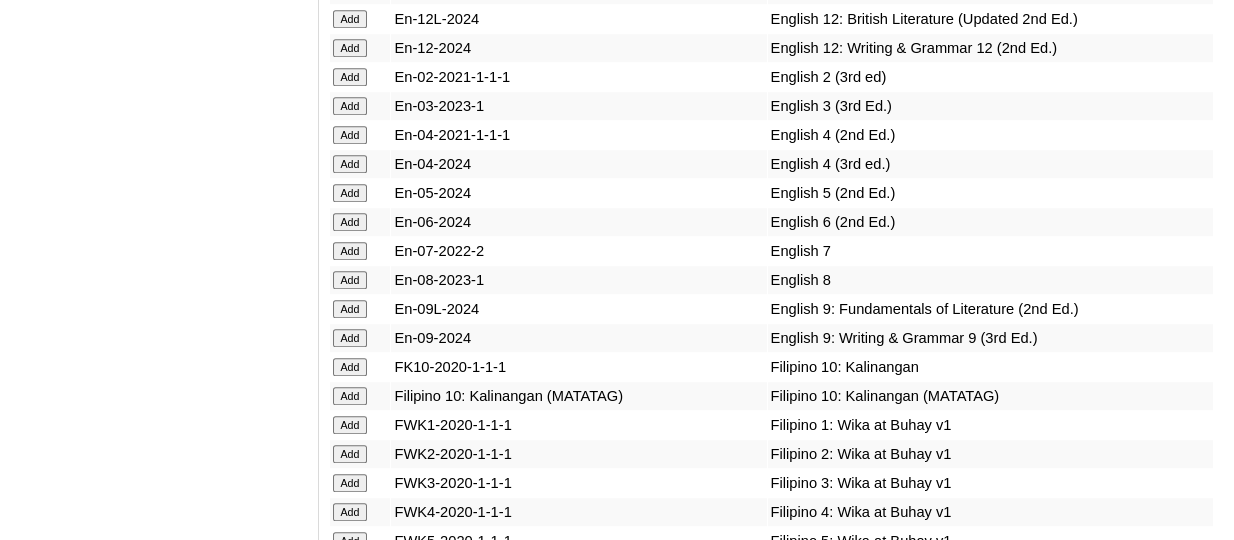 click on "Add" at bounding box center (350, -5149) 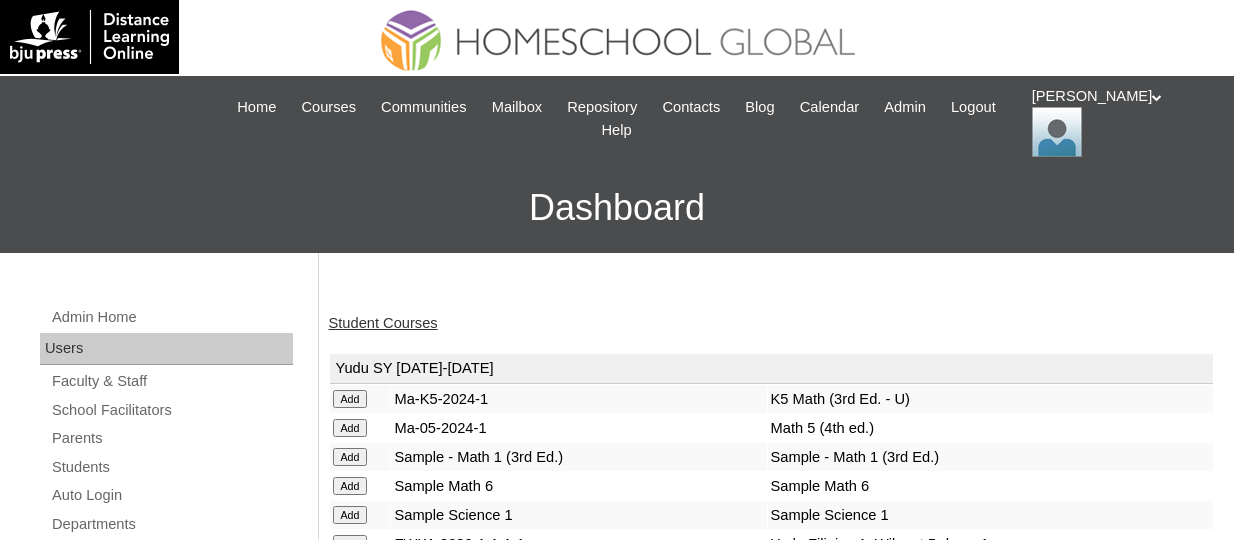 scroll, scrollTop: 0, scrollLeft: 0, axis: both 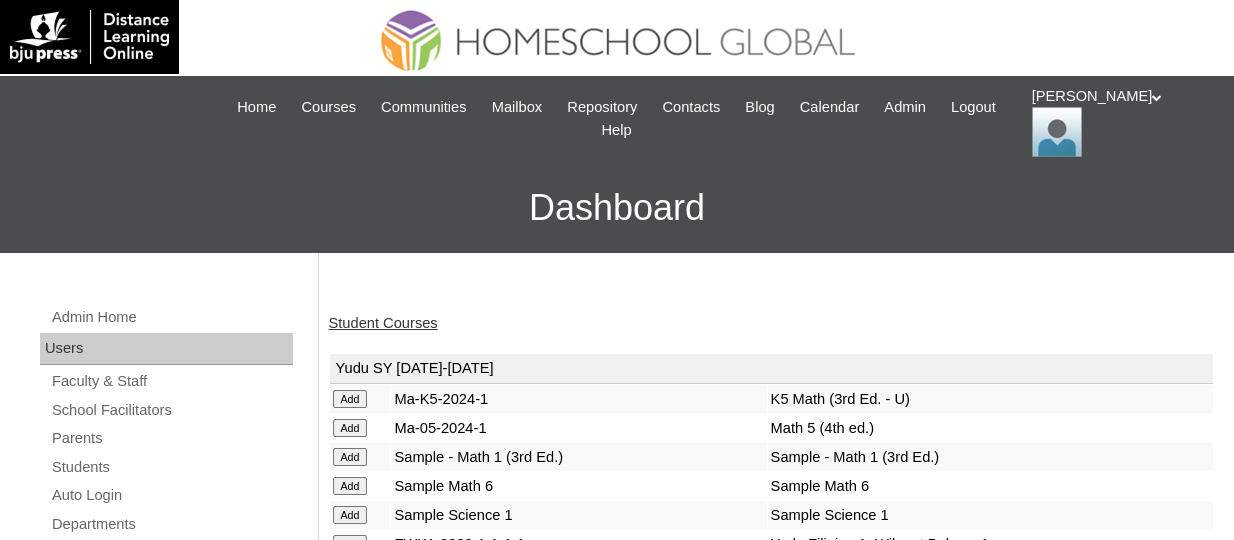 click on "Student Courses" at bounding box center (383, 323) 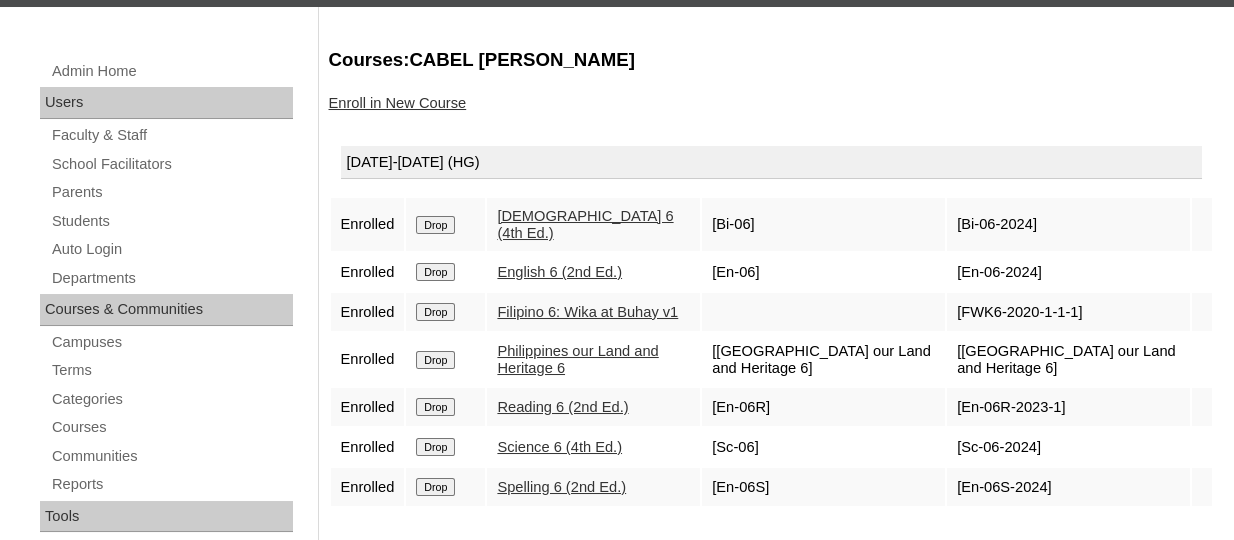 scroll, scrollTop: 248, scrollLeft: 0, axis: vertical 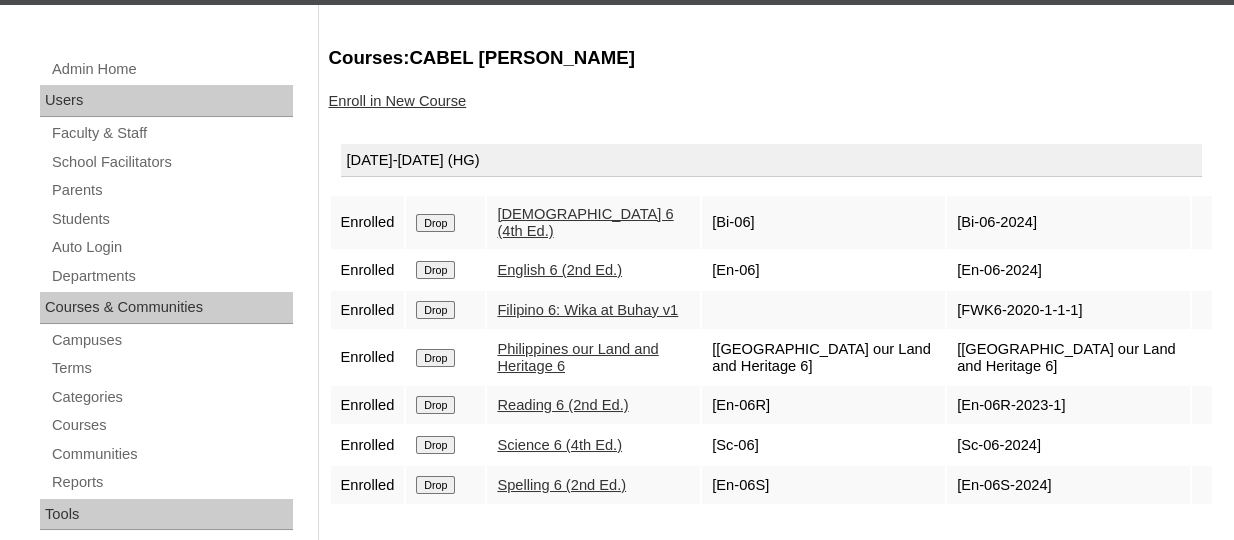 click on "Enroll in New Course" at bounding box center [398, 101] 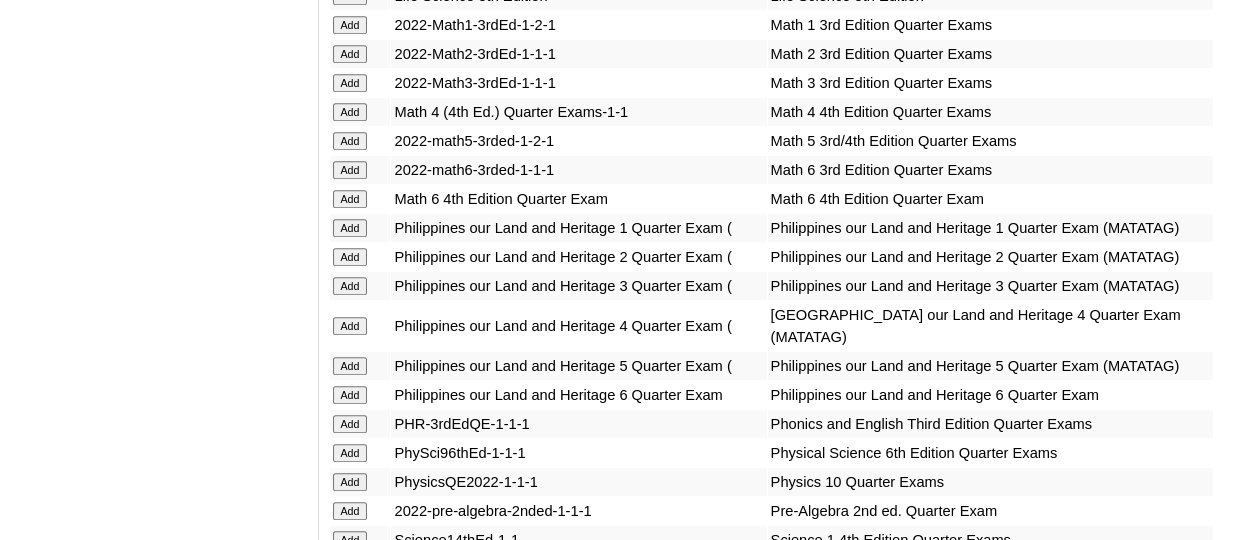 scroll, scrollTop: 7022, scrollLeft: 0, axis: vertical 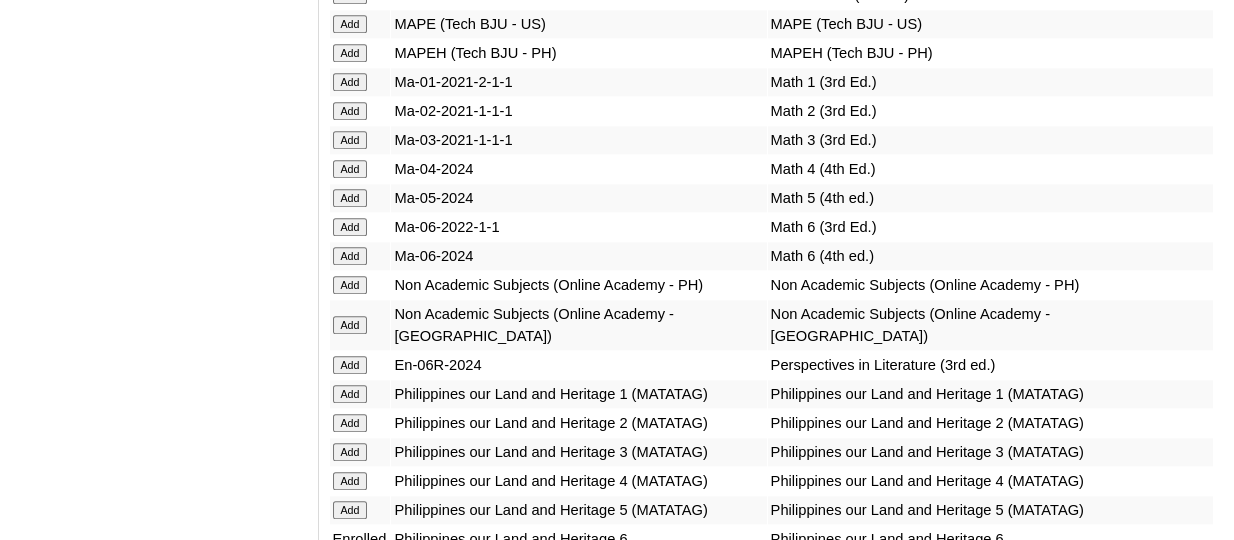 click on "Admin Home
Users
Faculty & Staff
School Facilitators
Parents
Students
Auto Login
Departments
Courses & Communities
Campuses
Terms
Categories
Courses
Communities
Reports
Tools
Alerts
Abuse Reports
Course Evaluations
Import / Export
Clone Tools
Settings
End Users Session
Language Pack Editor
Test Admins
Login Code
Design
Stylesheet
Image Uploader
Lesson Icons
Update Banner
Reports
Faculty Logins
Student Logins
Student Engagements
Expiring Enrollments
Email Logs
Autoconvert Logs
Certificates
Language Filter
Dormant Students
Query Builder
Support
Internal Help Desk" at bounding box center (169, 10427) 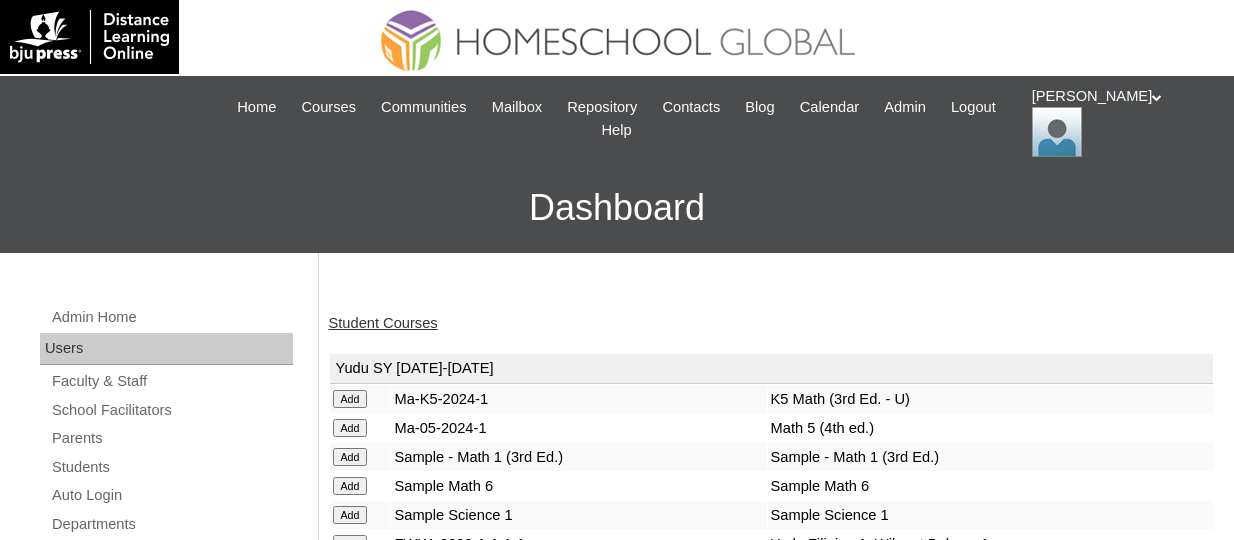 scroll, scrollTop: 0, scrollLeft: 0, axis: both 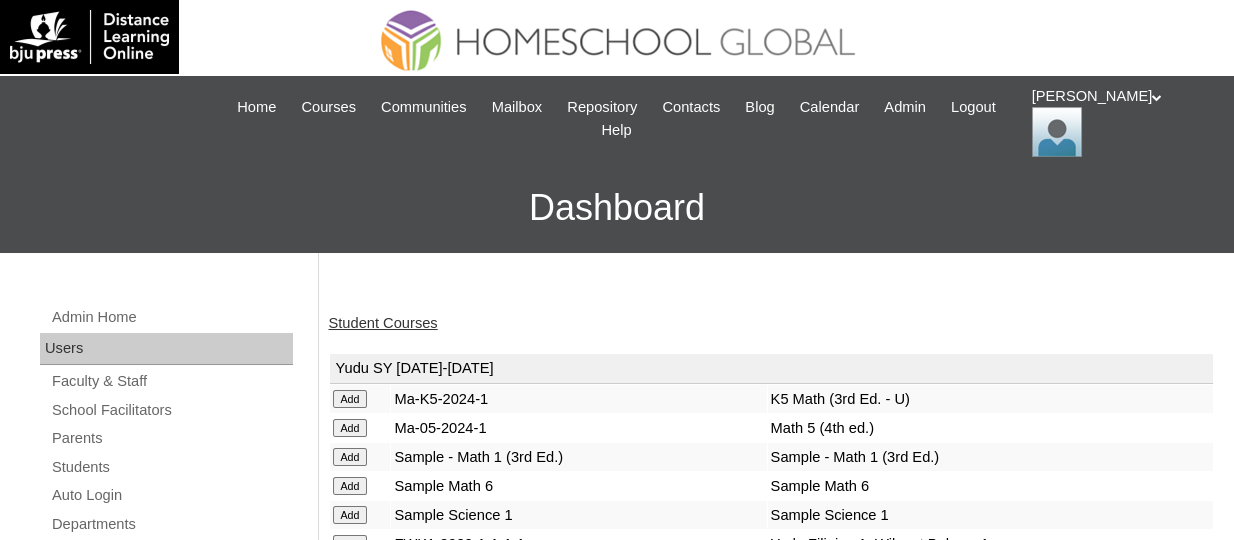 click on "Student Courses" at bounding box center [383, 323] 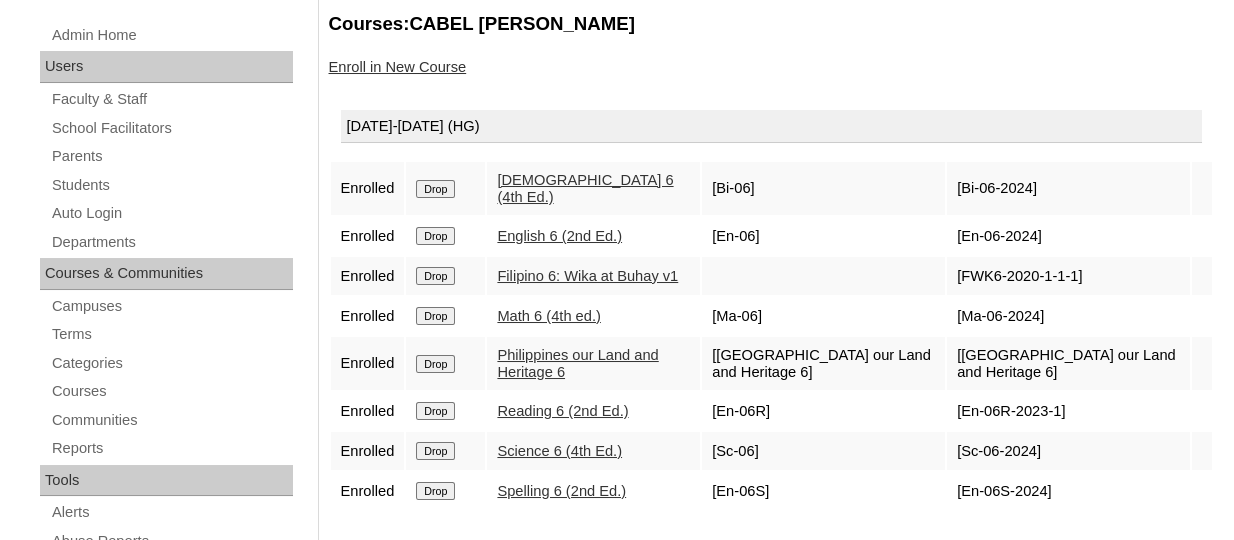 scroll, scrollTop: 286, scrollLeft: 0, axis: vertical 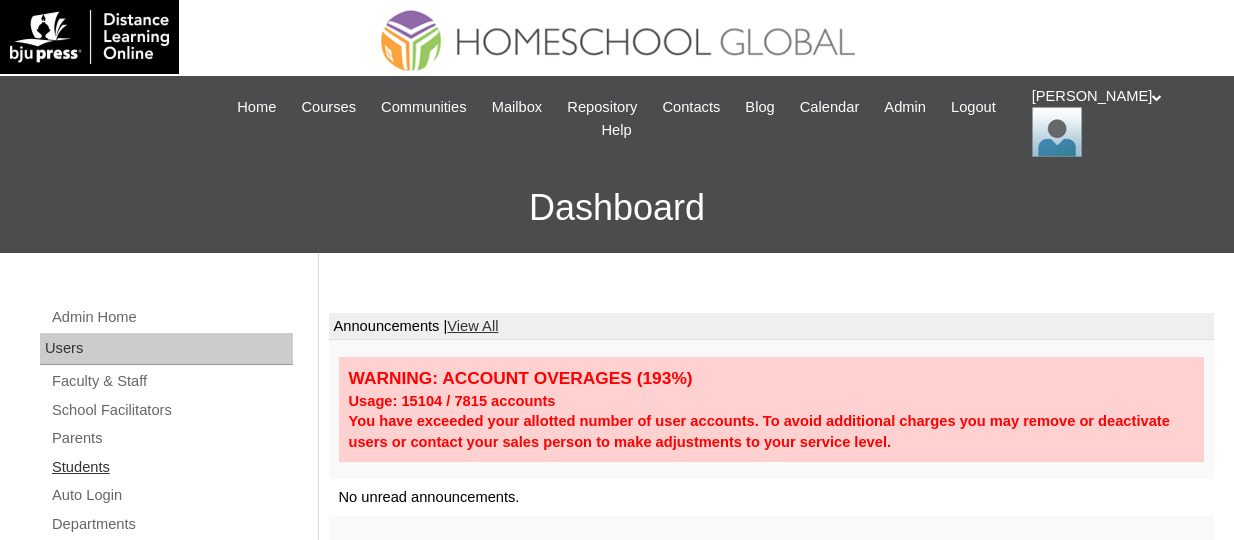 click on "Students" at bounding box center (171, 467) 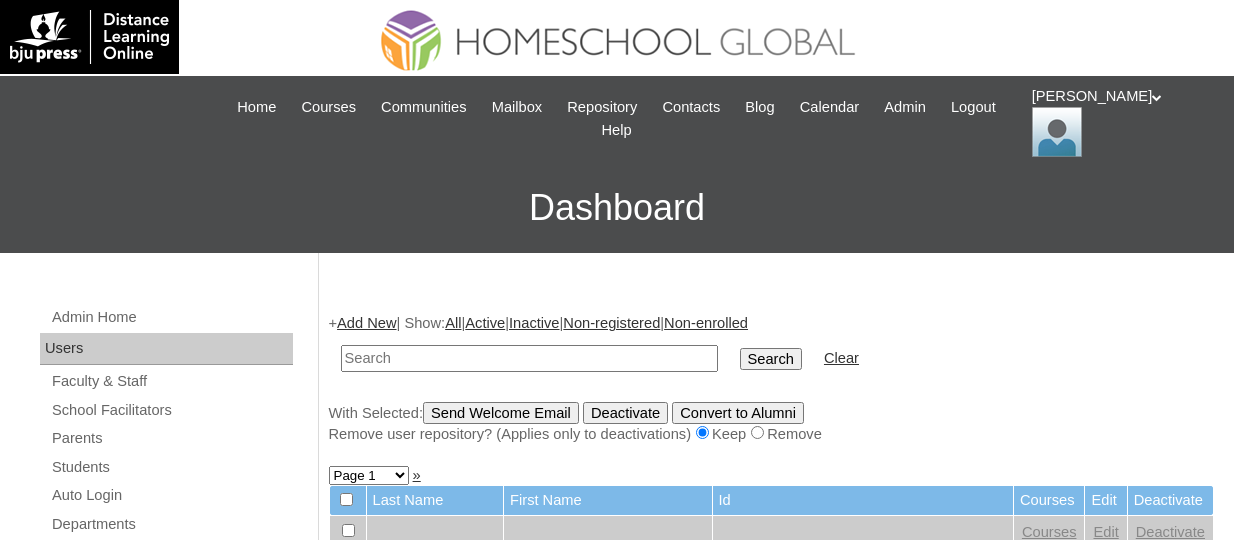 scroll, scrollTop: 0, scrollLeft: 0, axis: both 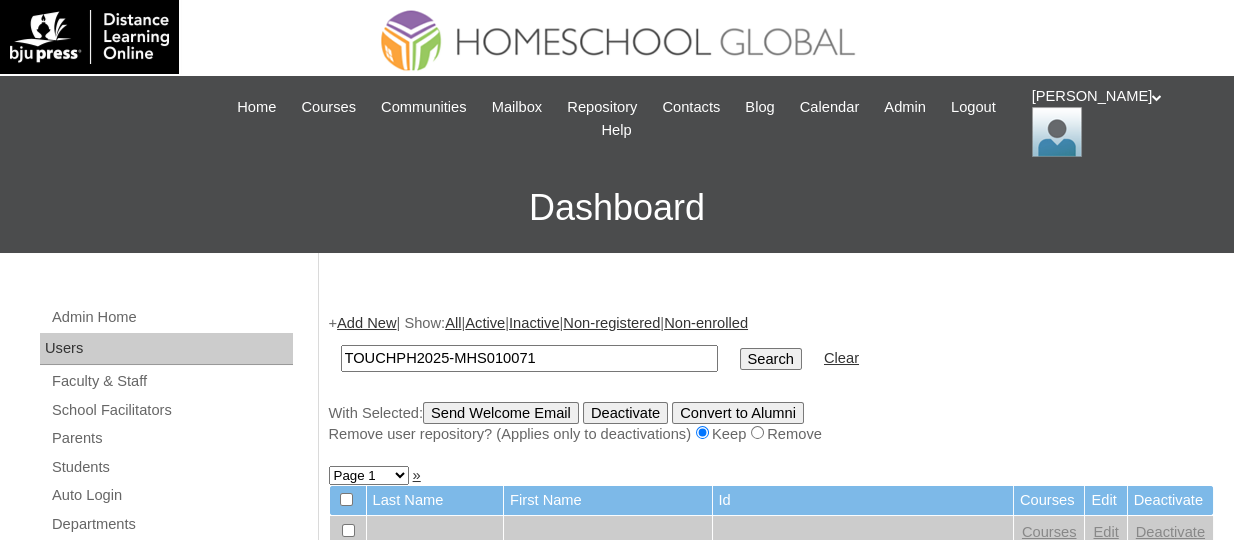 type on "TOUCHPH2025-MHS010071" 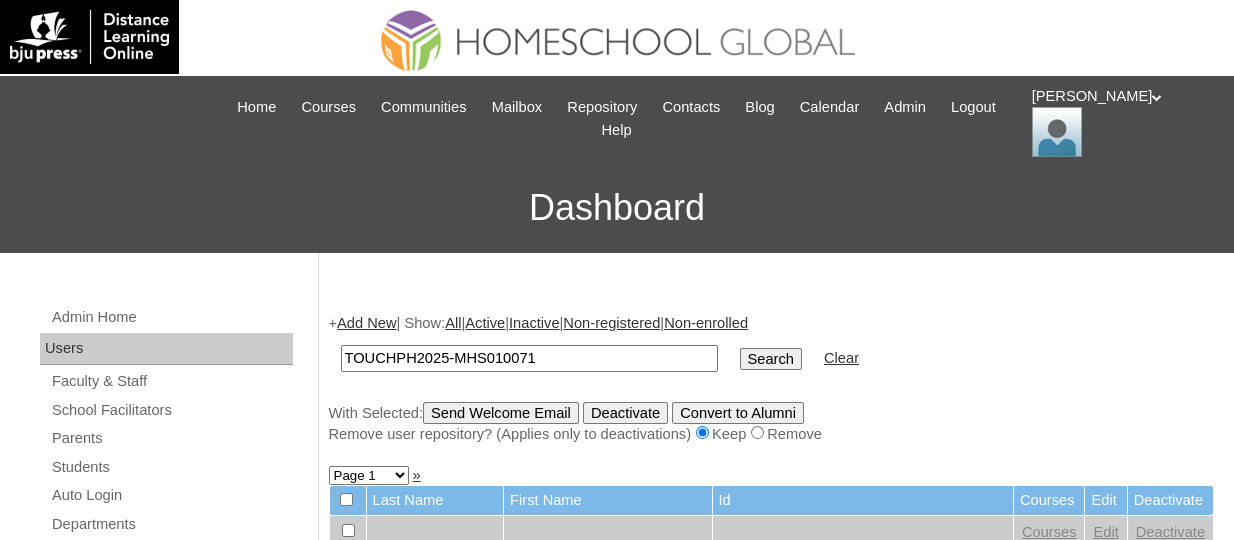 click on "Search" at bounding box center (771, 359) 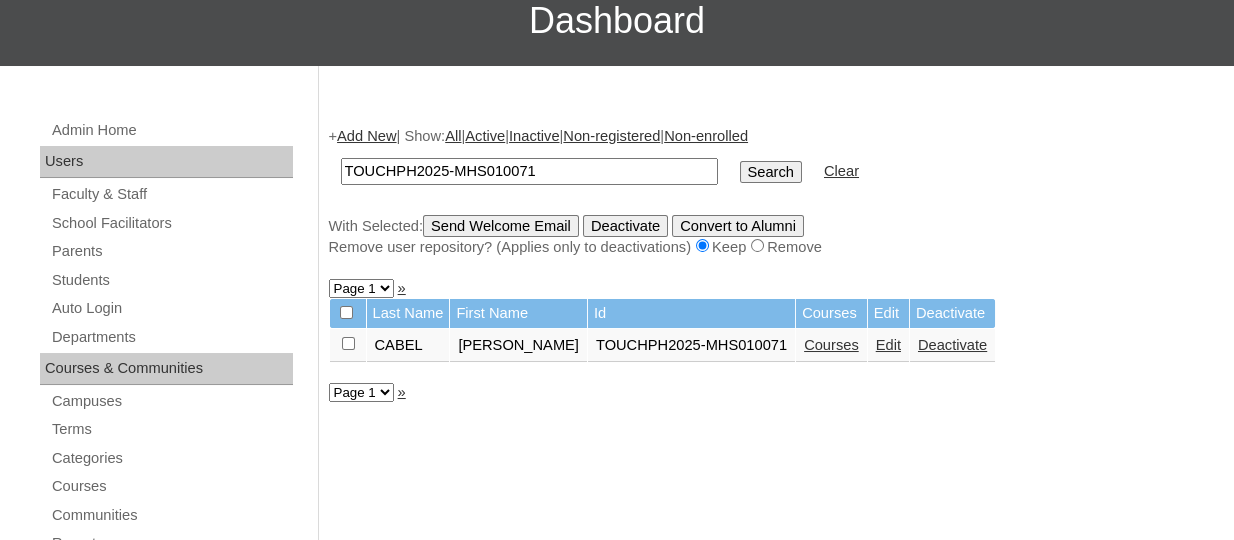 scroll, scrollTop: 188, scrollLeft: 0, axis: vertical 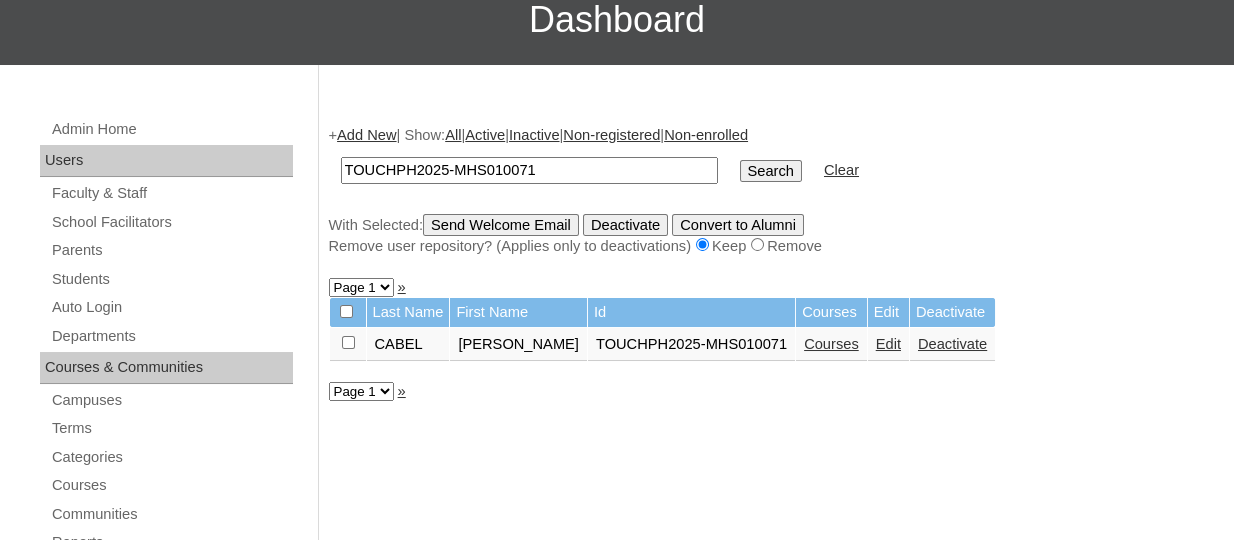 click on "Courses" at bounding box center (831, 344) 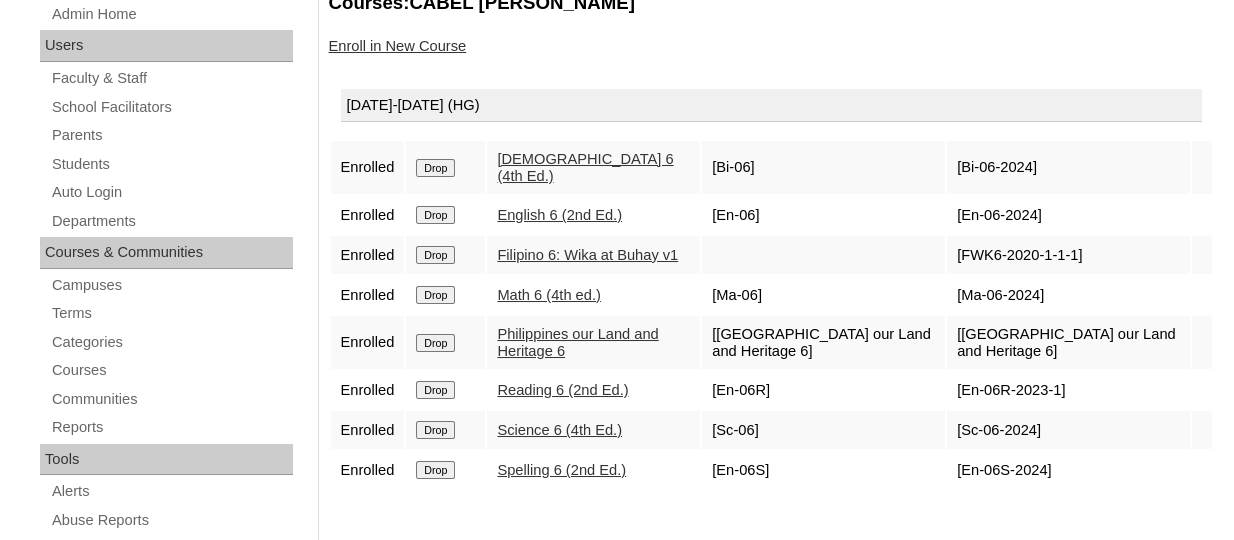 scroll, scrollTop: 308, scrollLeft: 0, axis: vertical 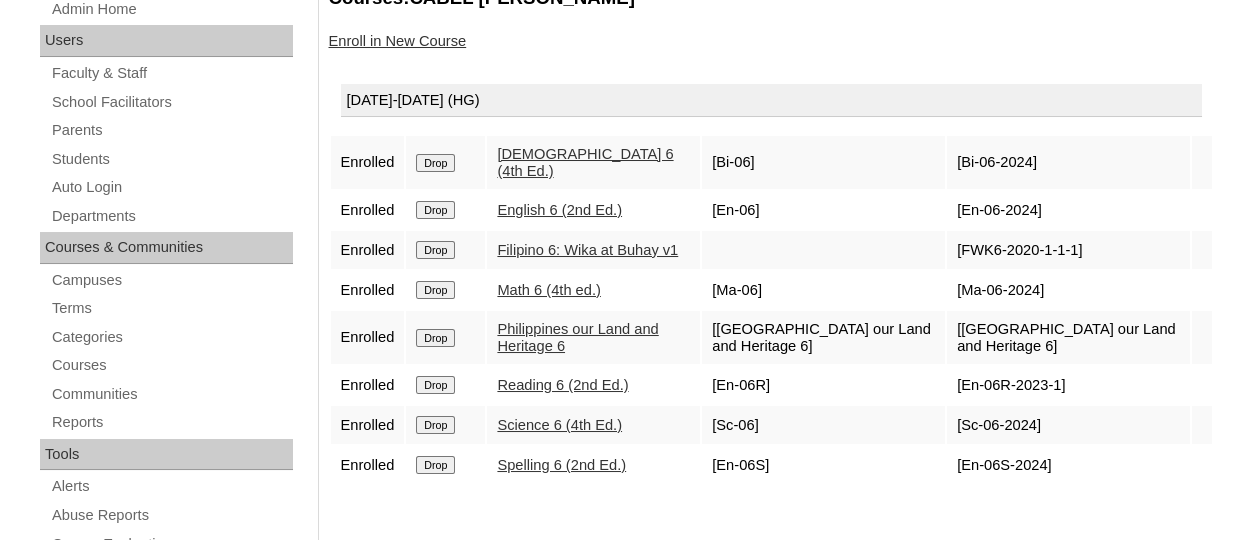 click on "Drop" at bounding box center (435, 163) 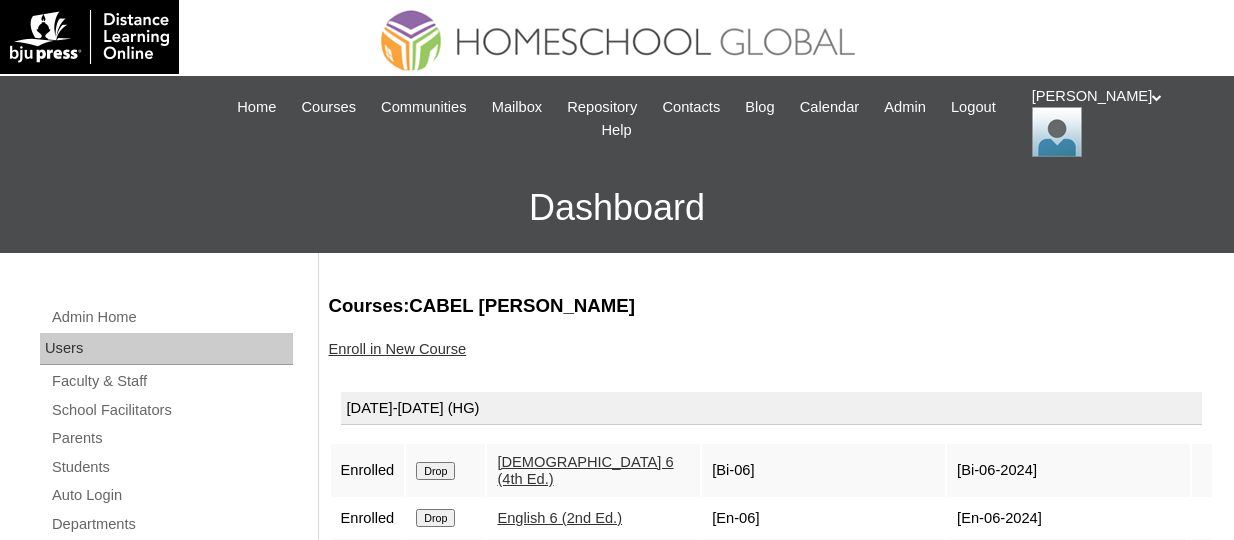 scroll, scrollTop: 0, scrollLeft: 0, axis: both 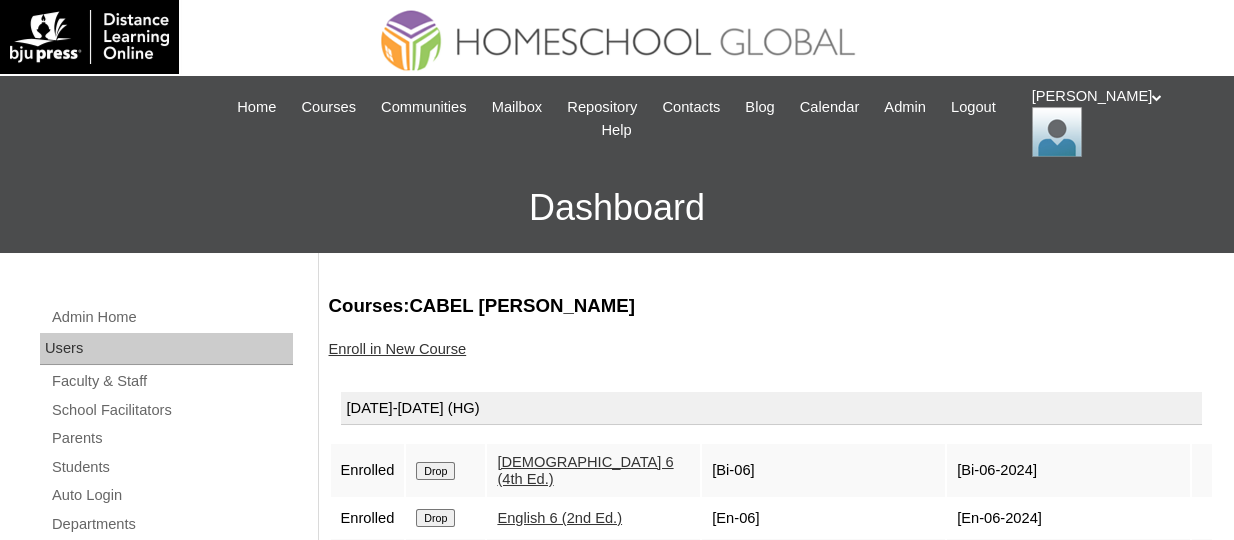 click on "Enroll in New Course" at bounding box center [398, 349] 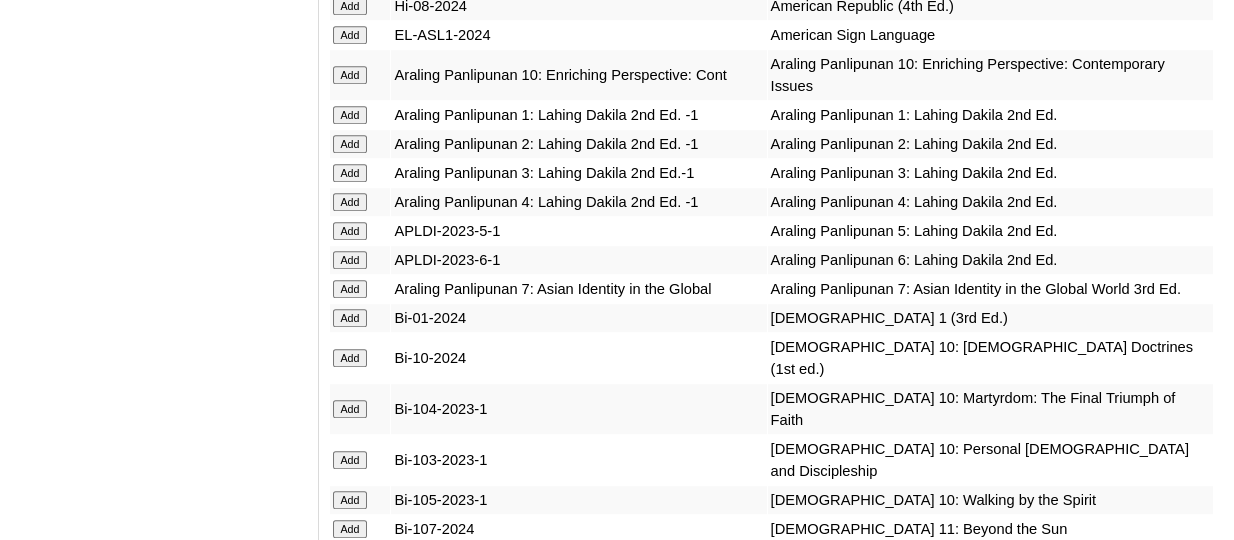 scroll, scrollTop: 7182, scrollLeft: 0, axis: vertical 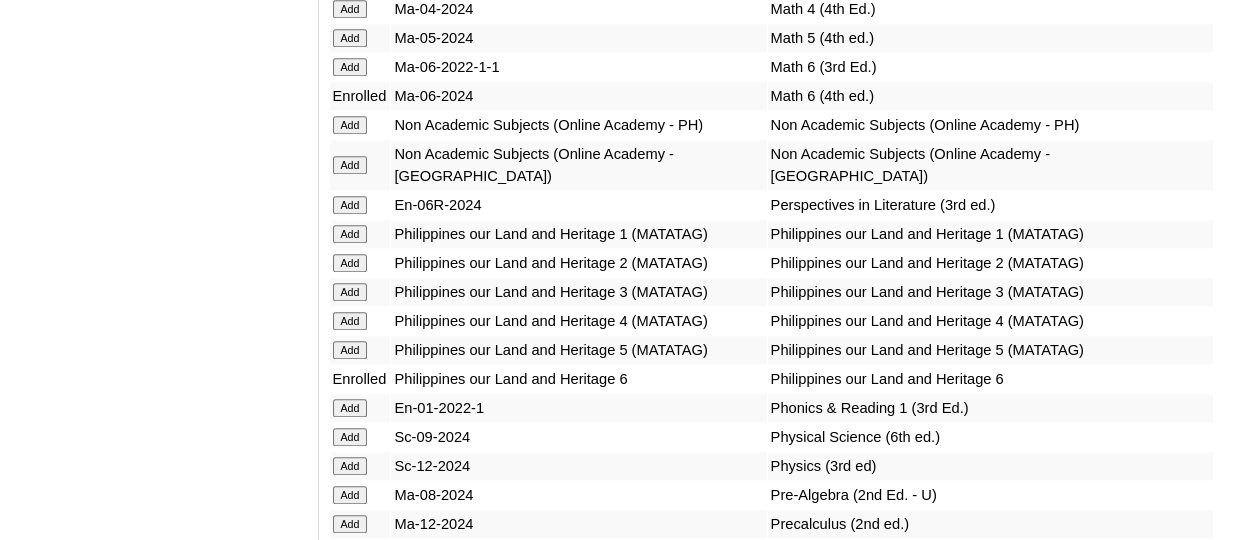 click on "Add" at bounding box center [350, -6783] 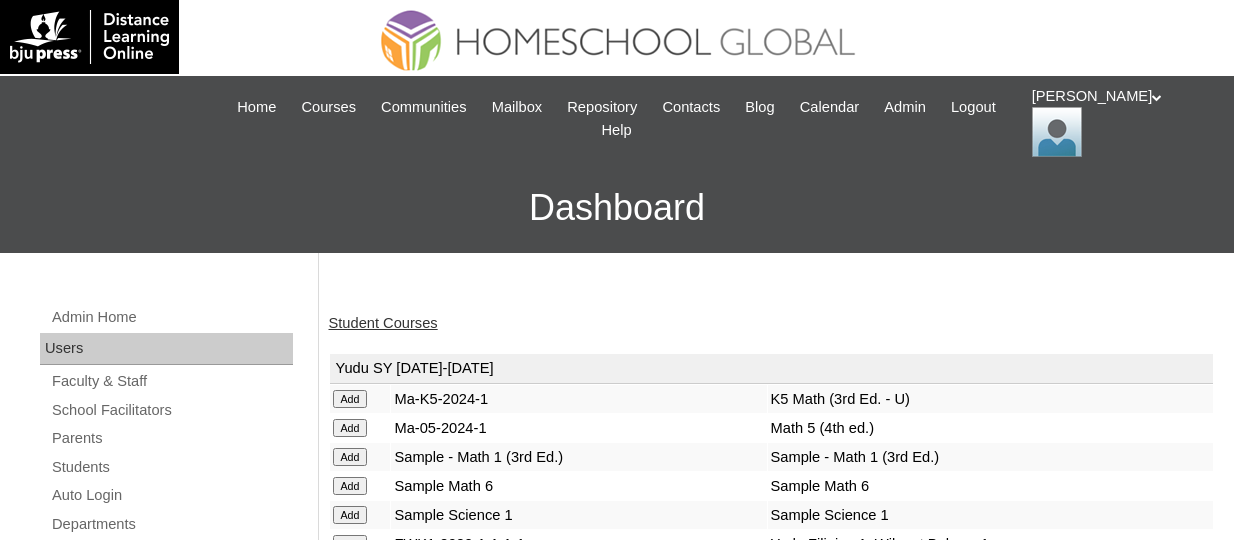 scroll, scrollTop: 0, scrollLeft: 0, axis: both 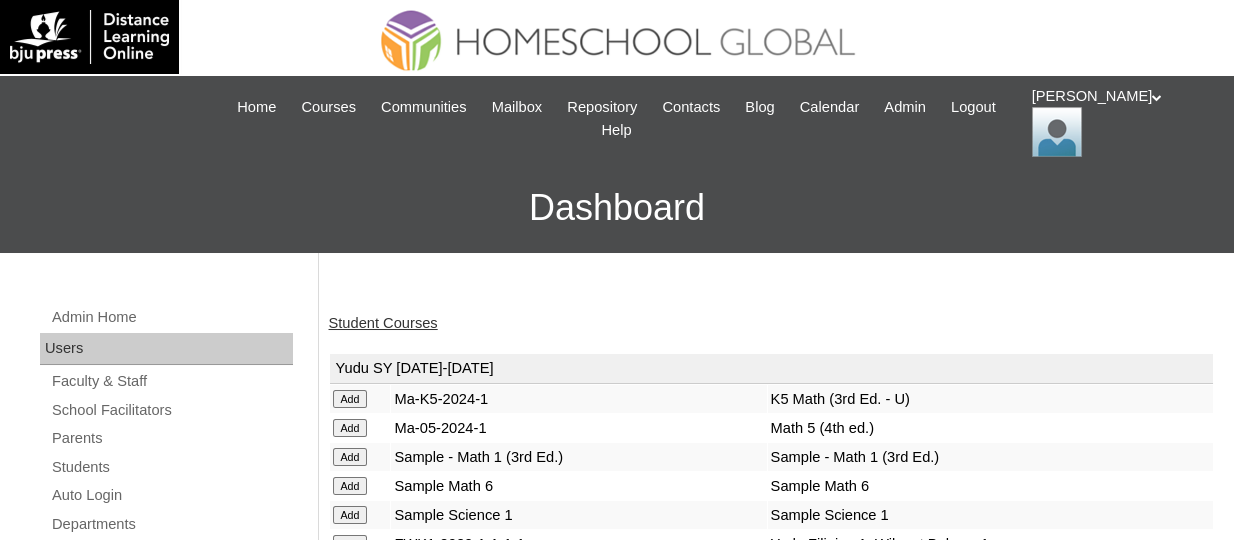click on "Student Courses" at bounding box center (383, 323) 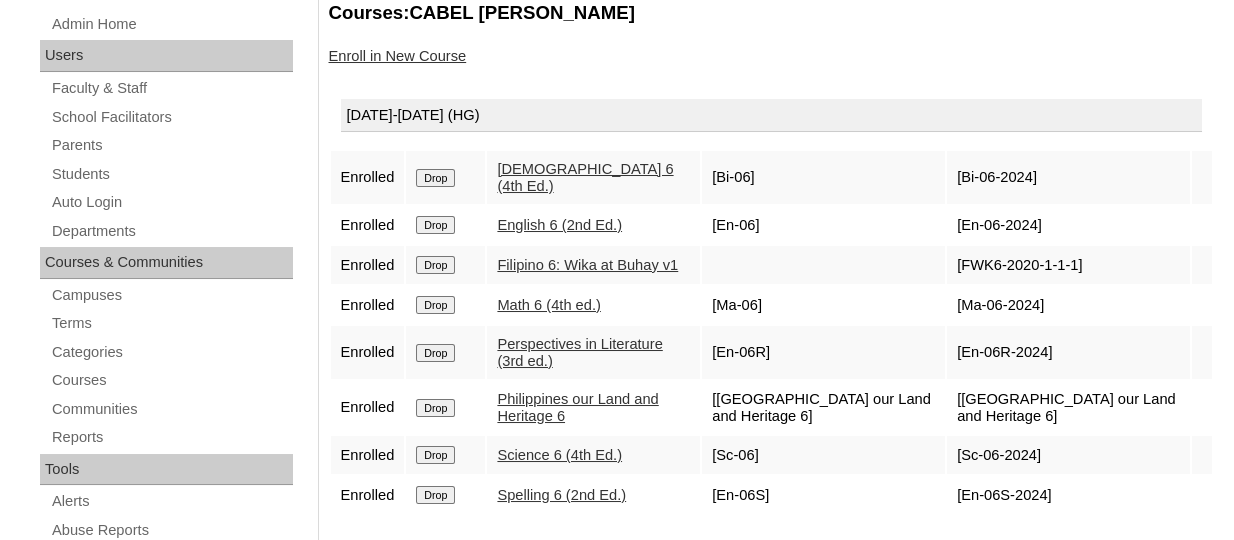 scroll, scrollTop: 288, scrollLeft: 0, axis: vertical 